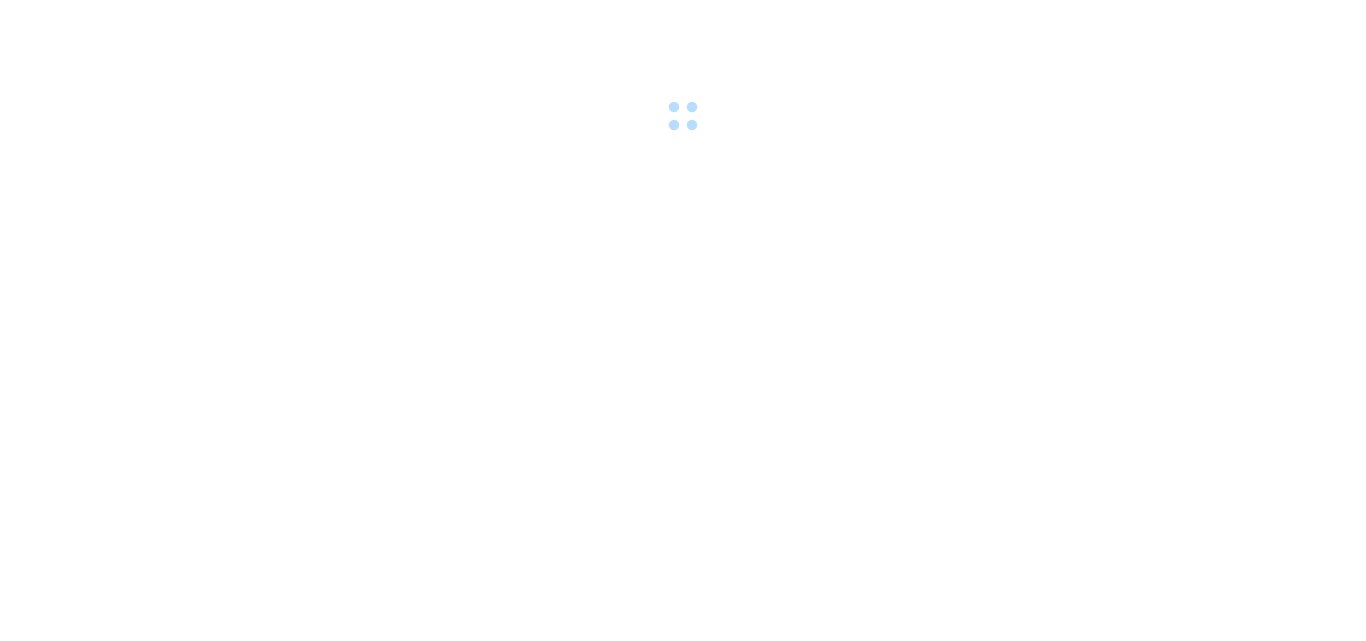 scroll, scrollTop: 0, scrollLeft: 0, axis: both 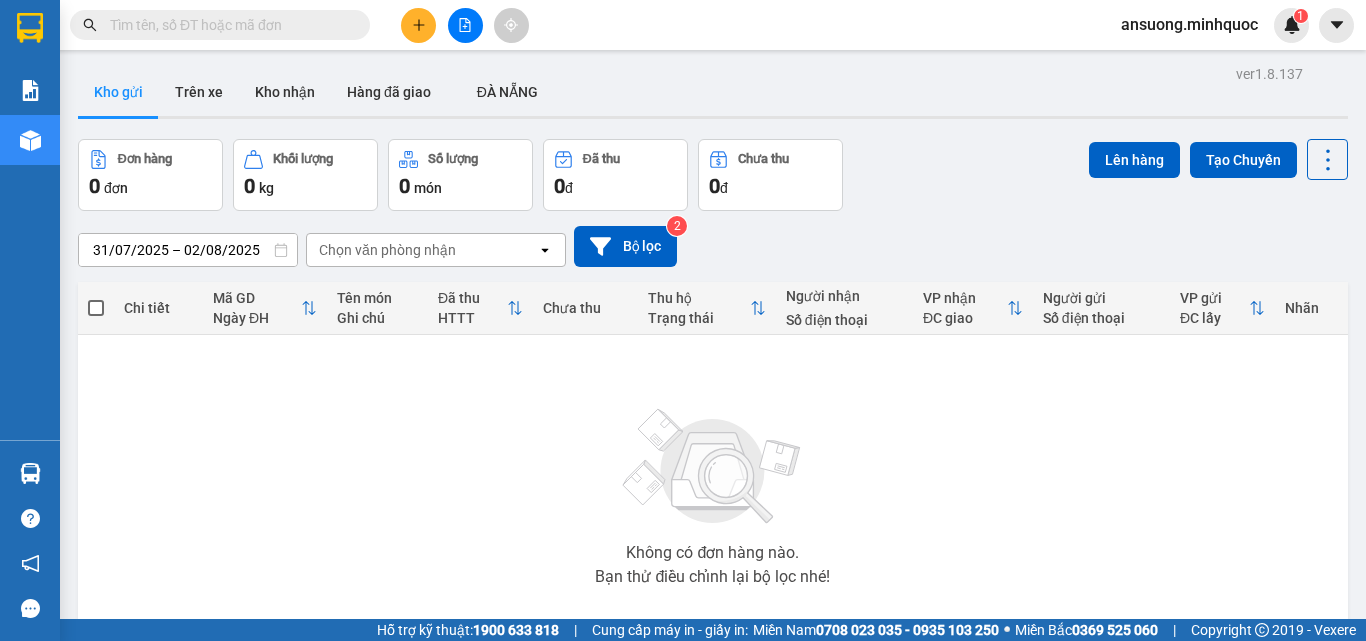 click at bounding box center [465, 25] 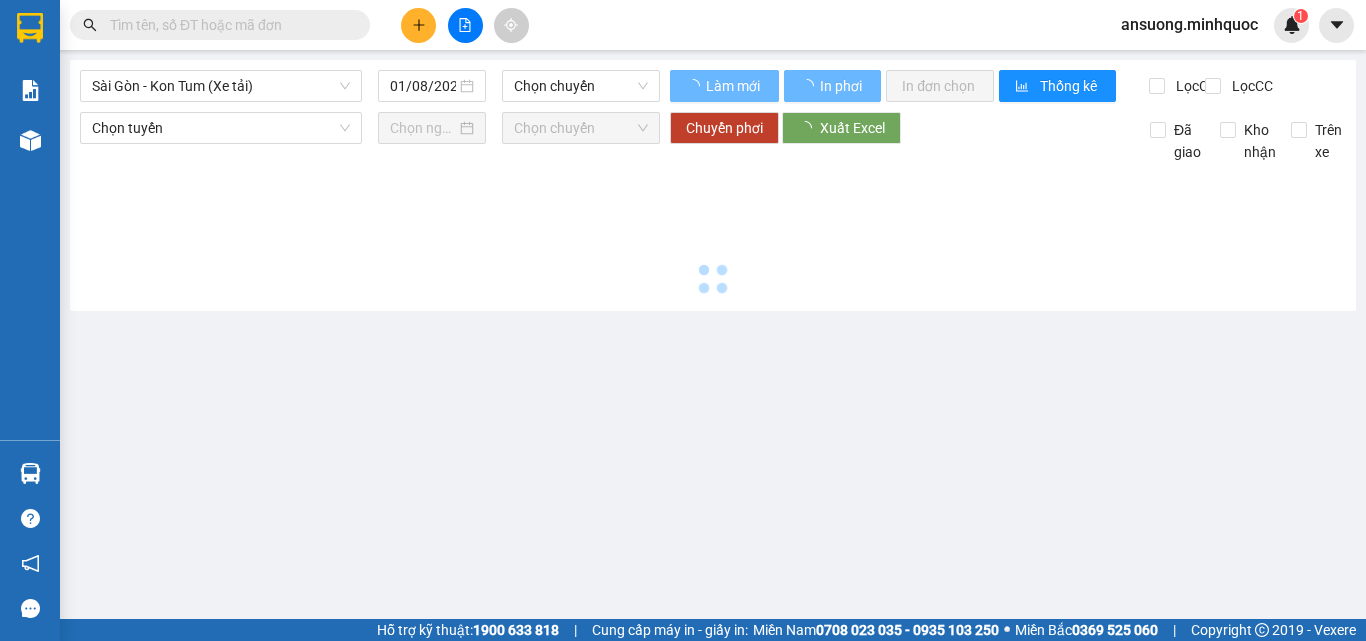 type on "02/08/2025" 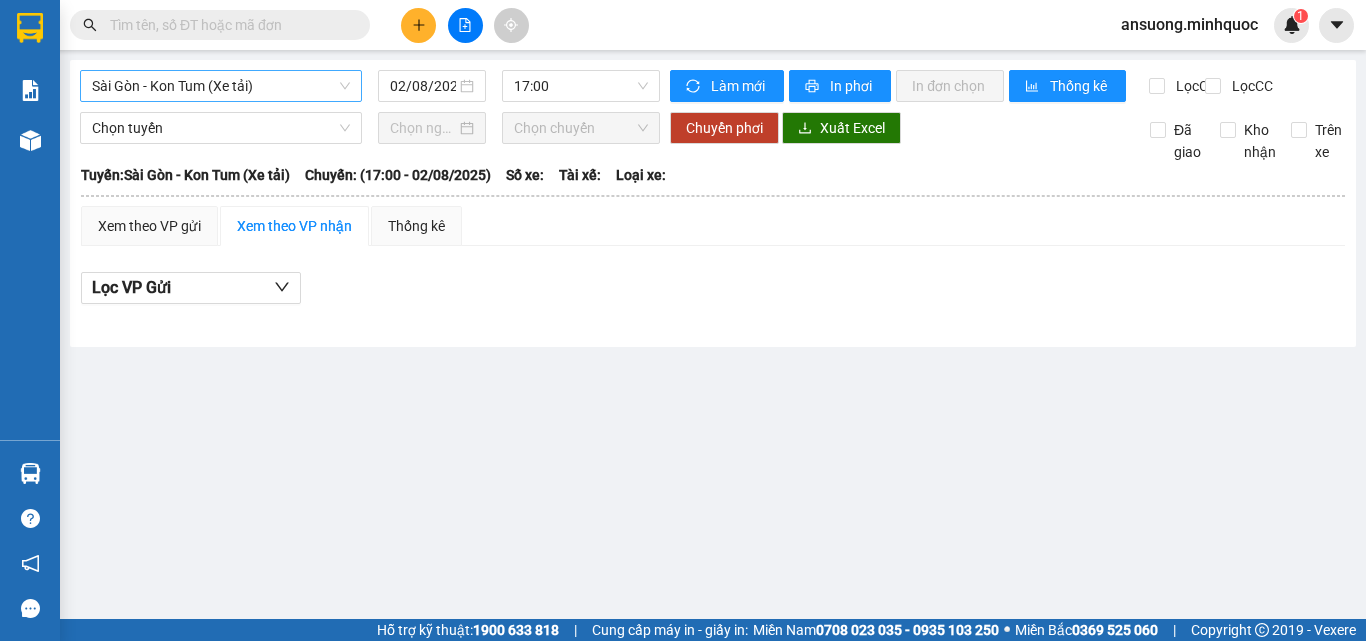 click on "Sài Gòn - Kon Tum (Xe tải)" at bounding box center (221, 86) 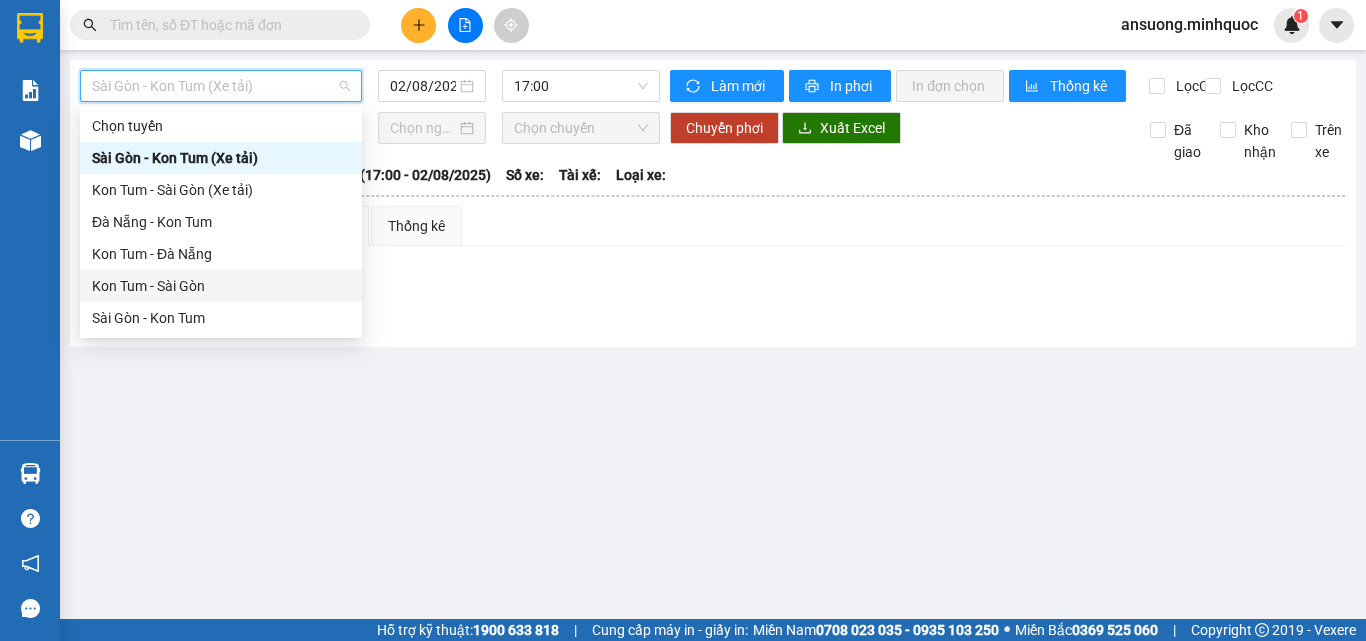 click on "Kon Tum - Sài Gòn" at bounding box center [221, 286] 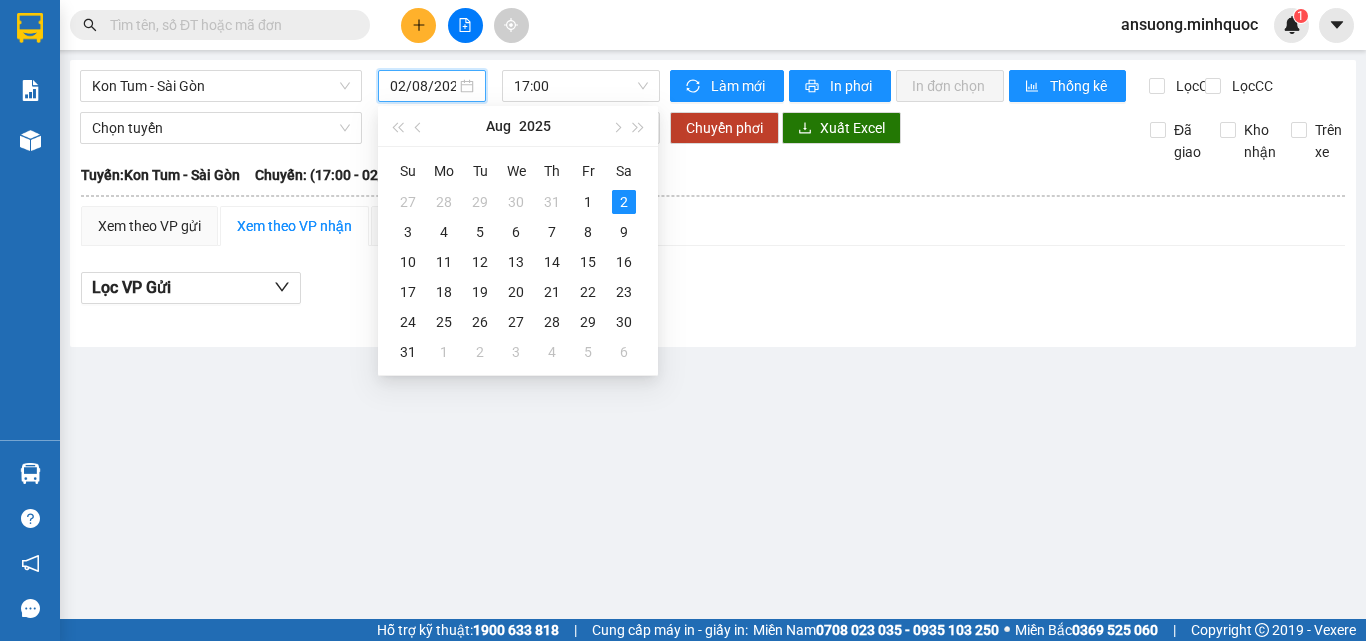 click on "02/08/2025" at bounding box center (423, 86) 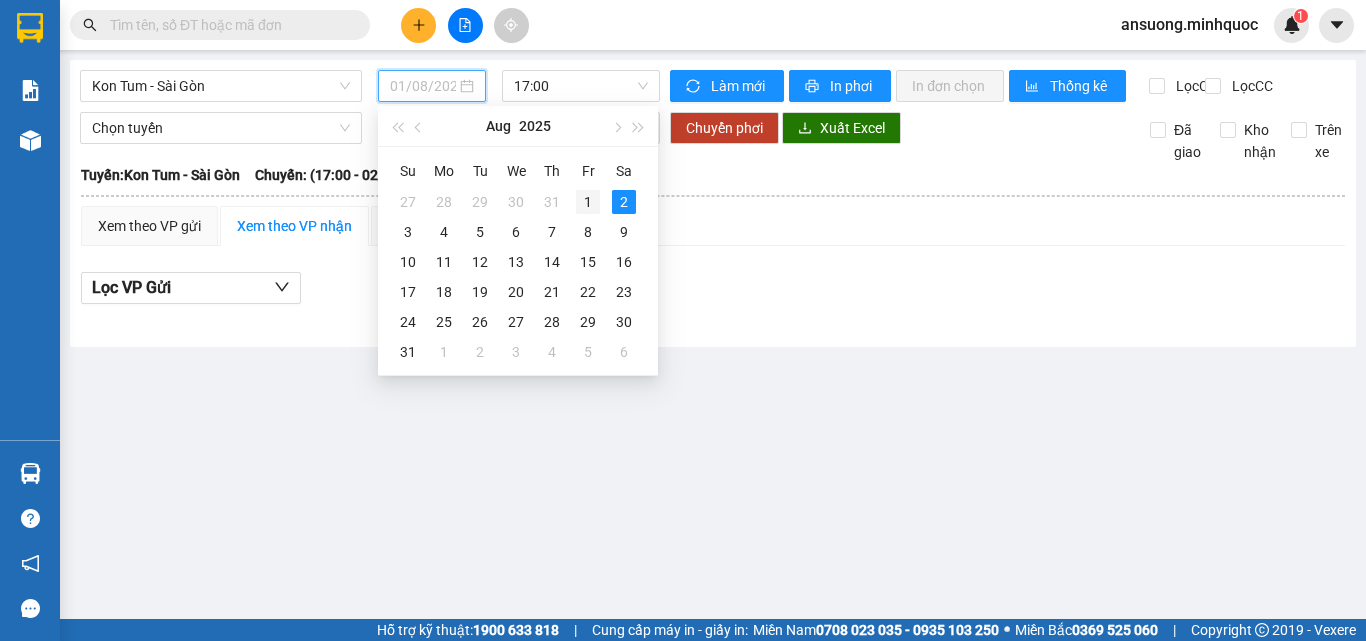 click on "1" at bounding box center [588, 202] 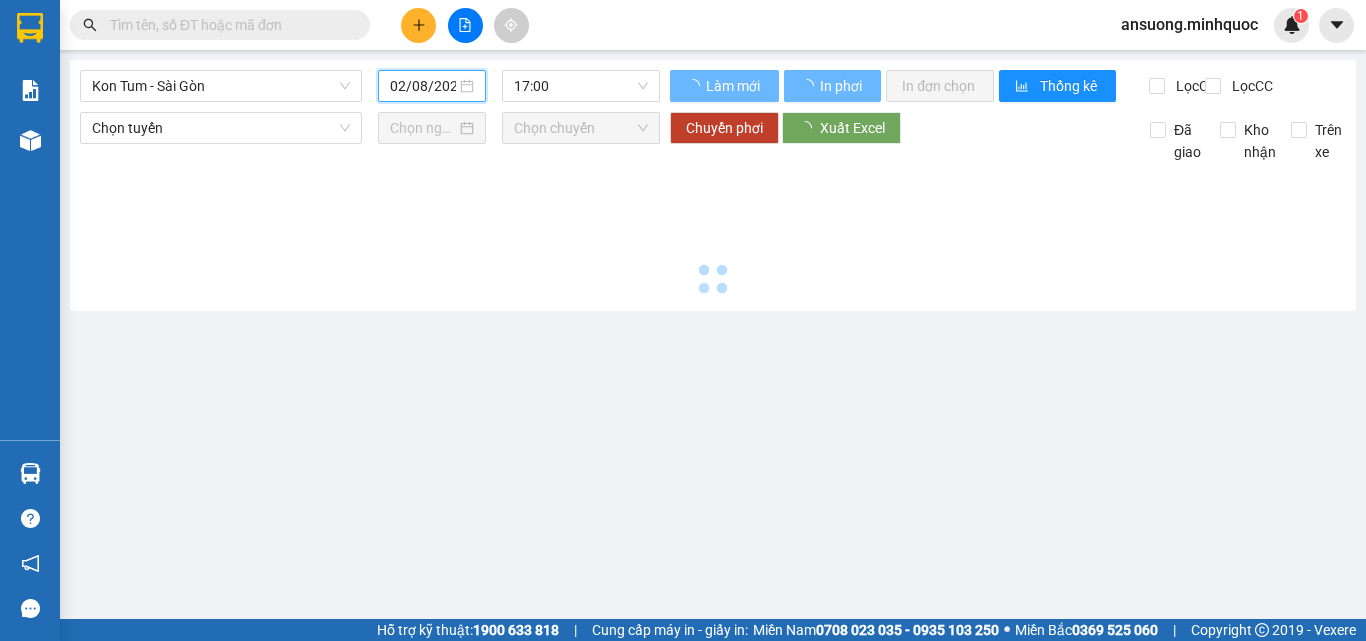 type on "01/08/2025" 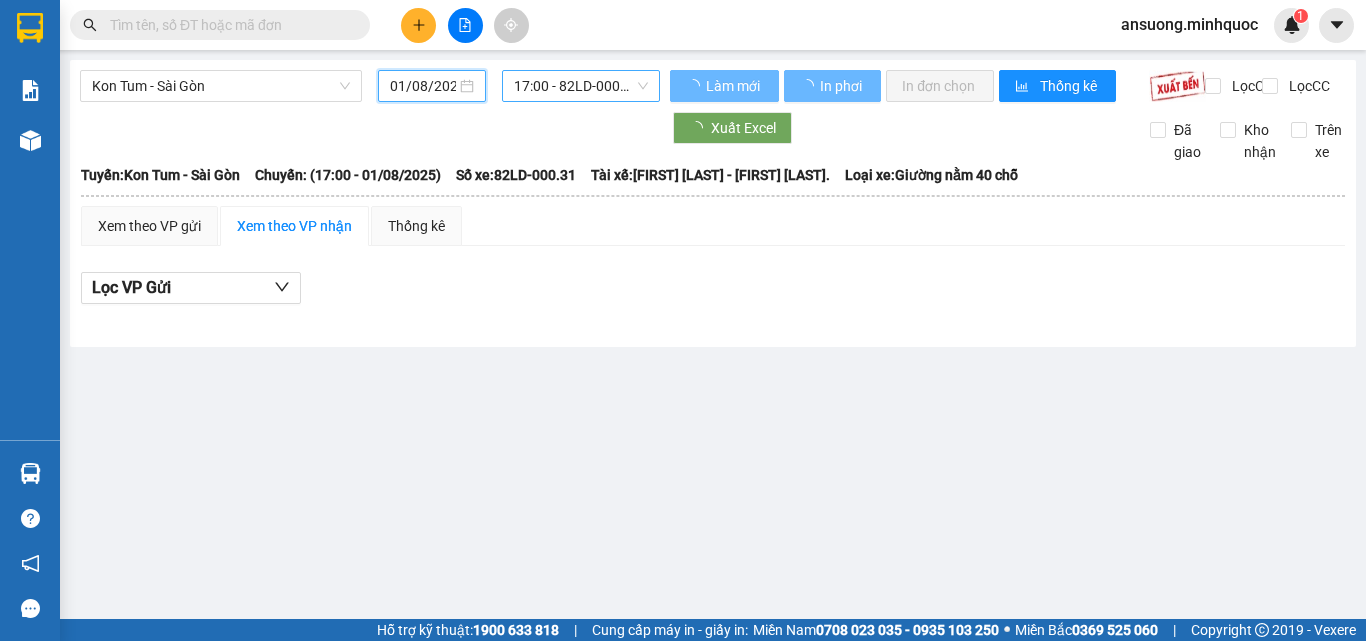 click on "Xem theo VP gửi Xem theo VP nhận Thống kê Lọc VP Gửi" at bounding box center (713, 266) 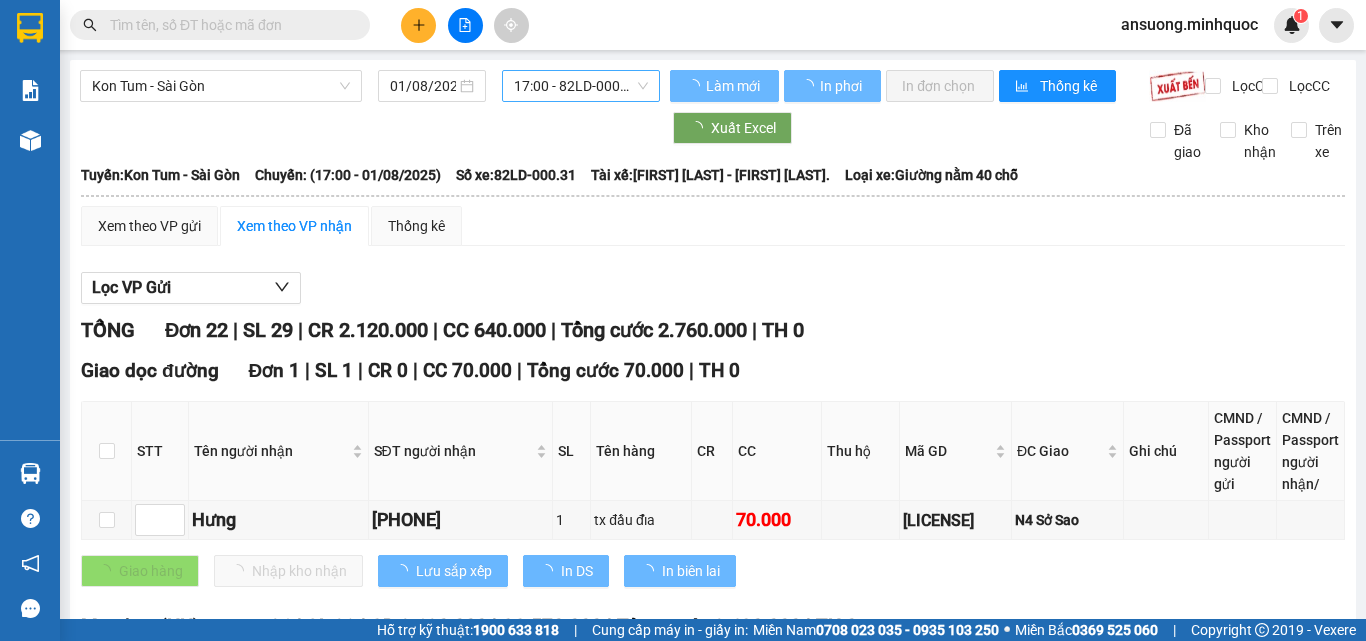 click on "17:00     - 82LD-000.31" at bounding box center [581, 86] 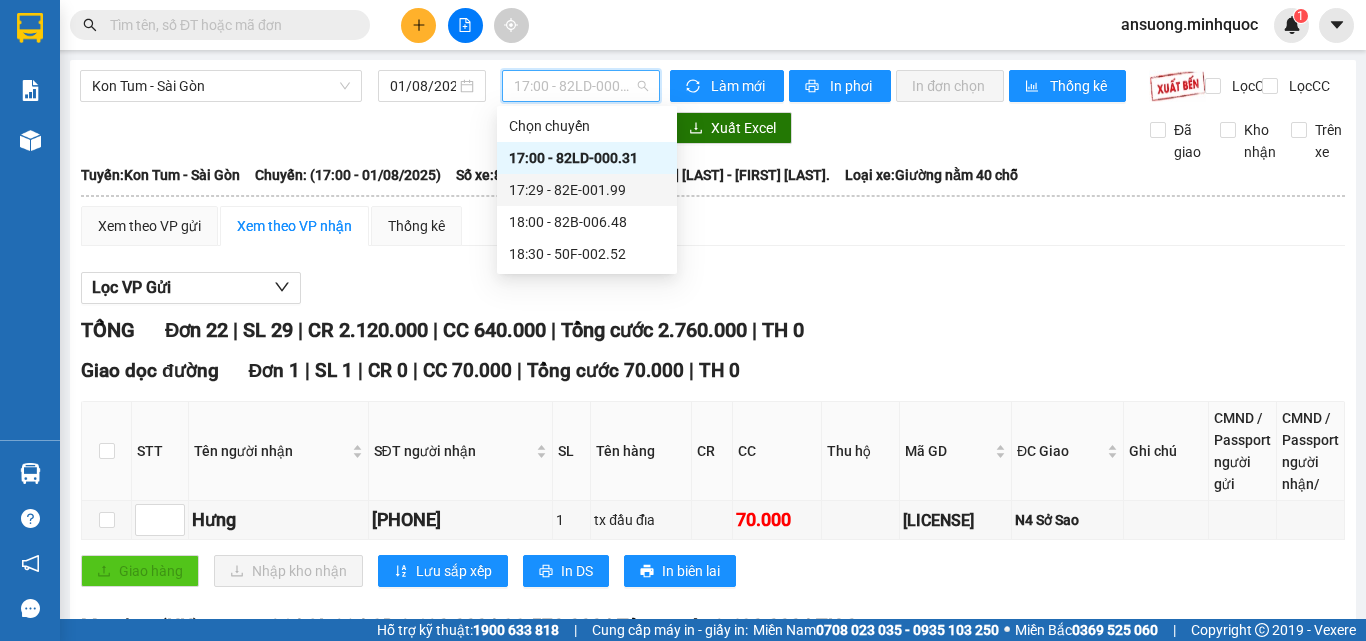 click on "17:29     - 82E-001.99" at bounding box center (587, 190) 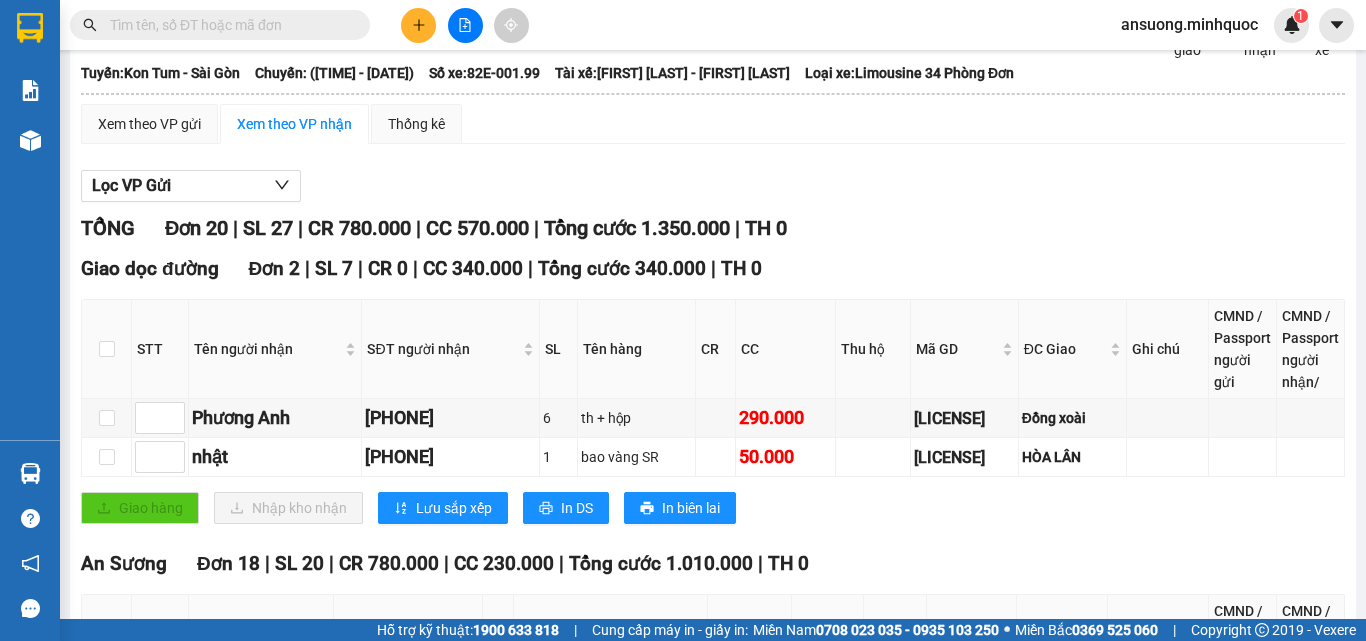 scroll, scrollTop: 300, scrollLeft: 0, axis: vertical 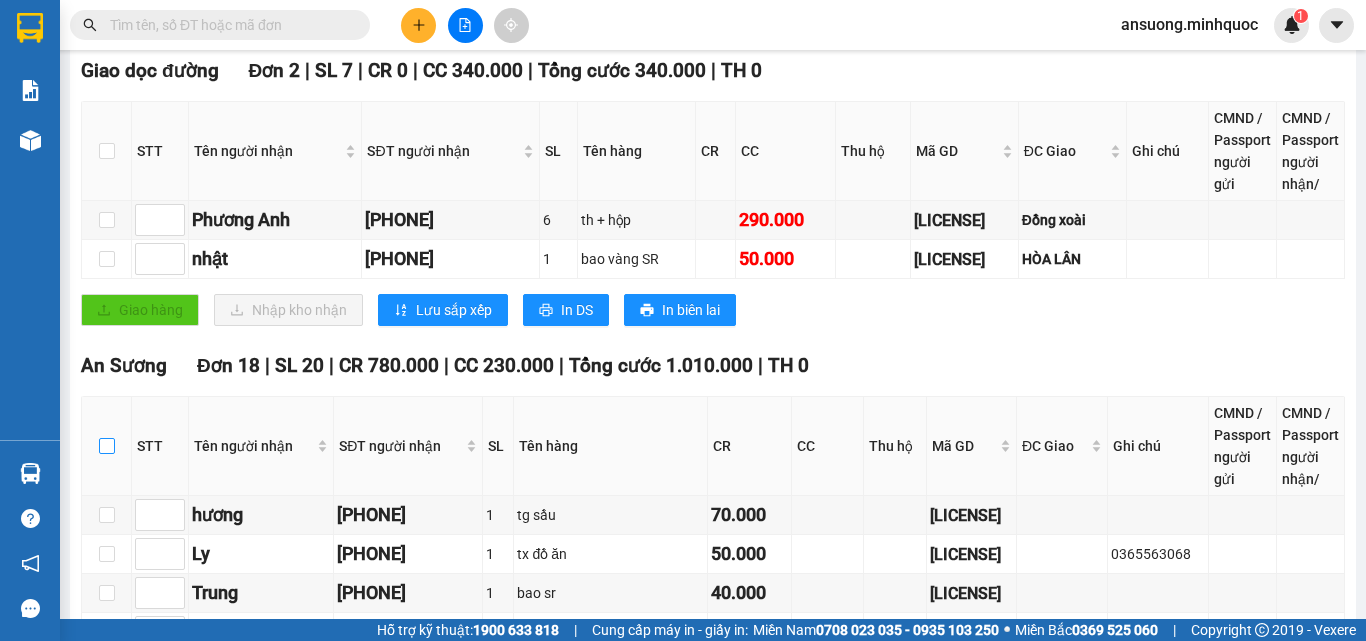 click at bounding box center (107, 446) 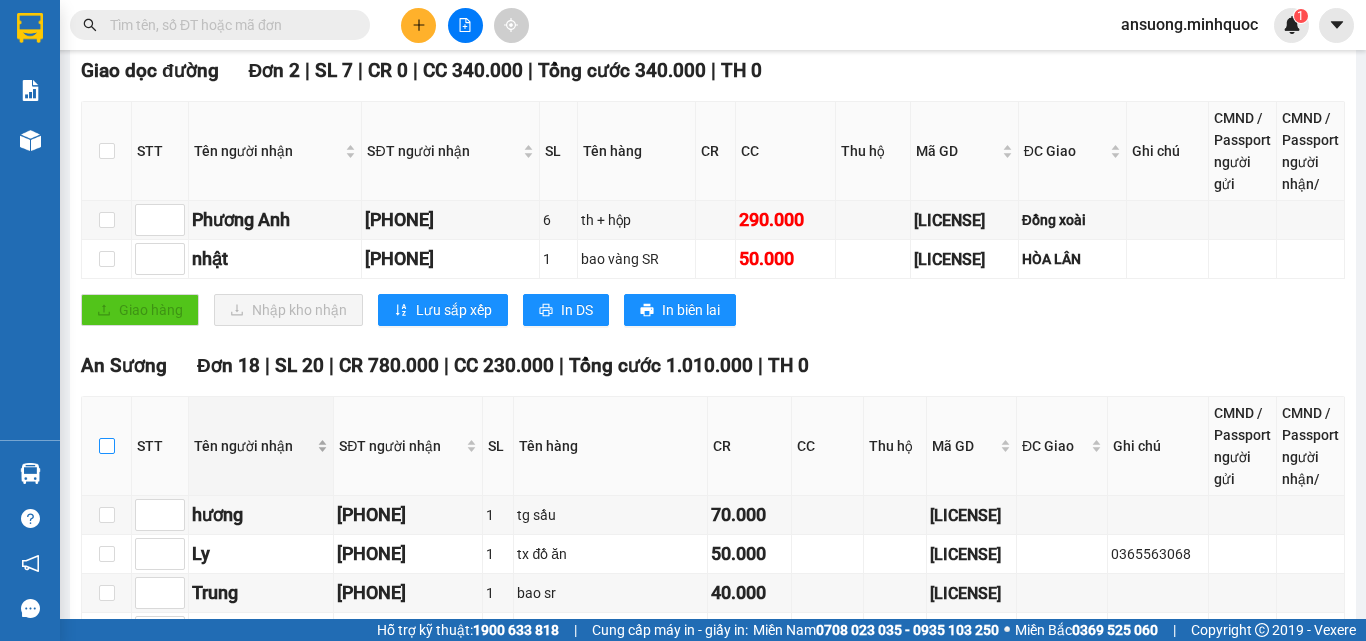 checkbox on "true" 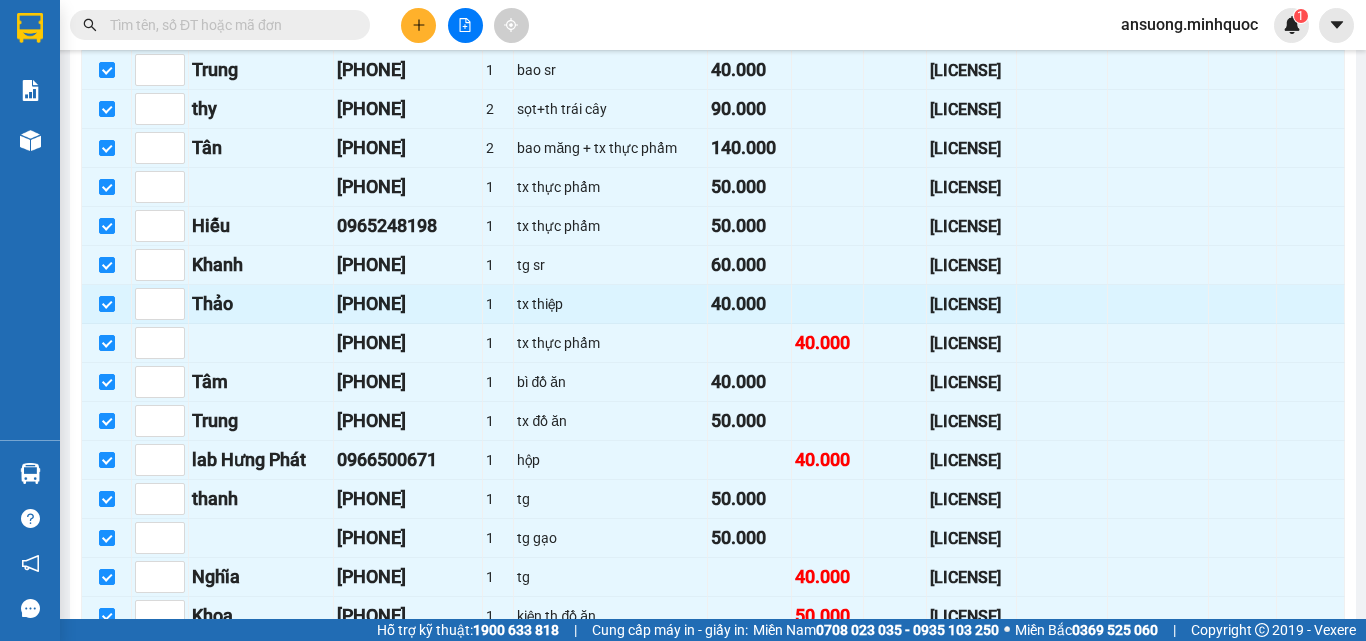 scroll, scrollTop: 999, scrollLeft: 0, axis: vertical 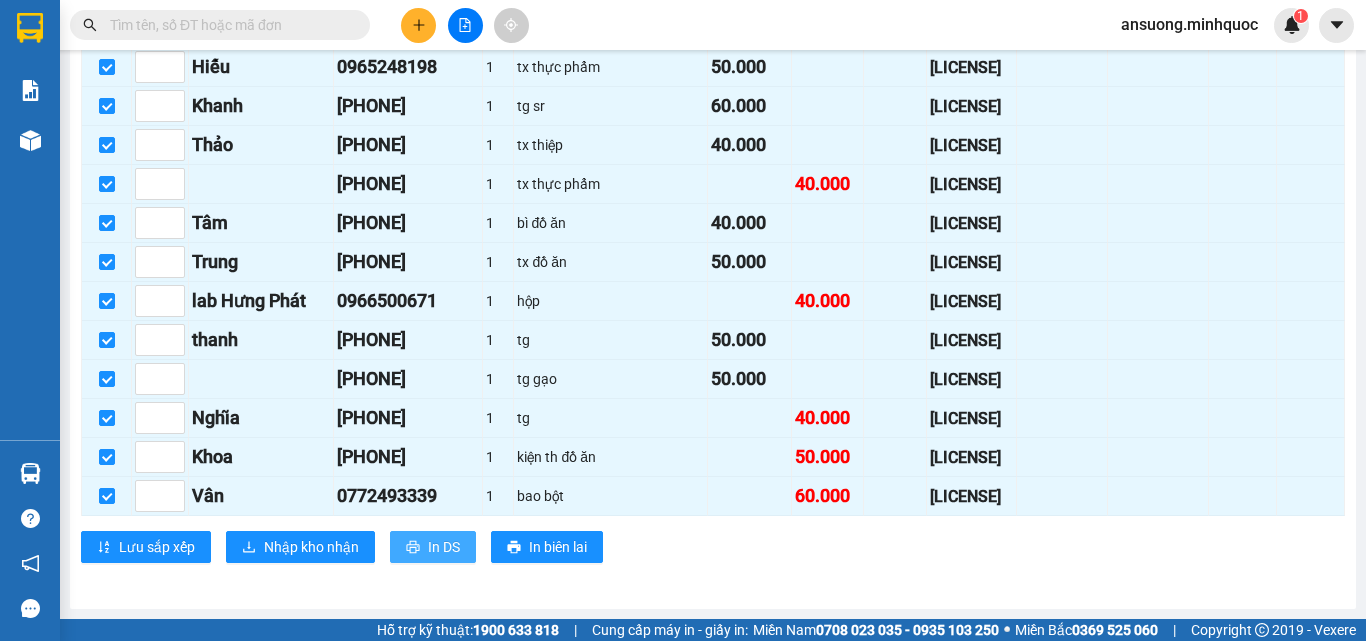 click on "In DS" at bounding box center [444, 547] 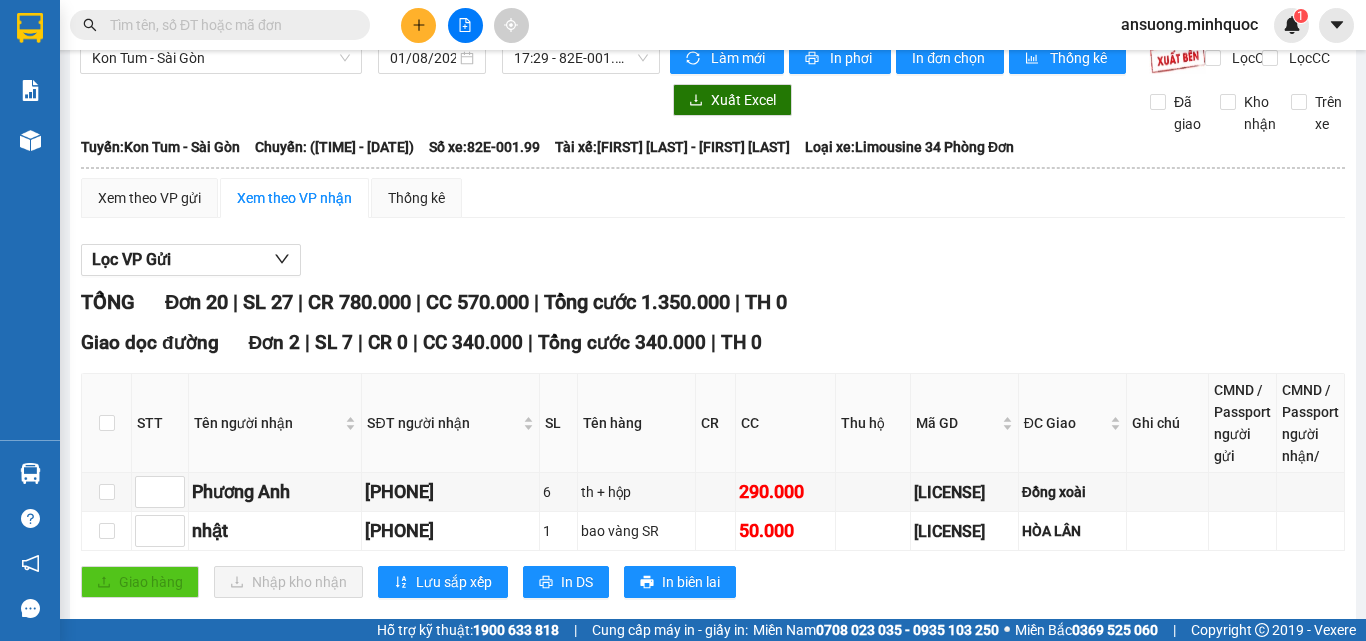 scroll, scrollTop: 0, scrollLeft: 0, axis: both 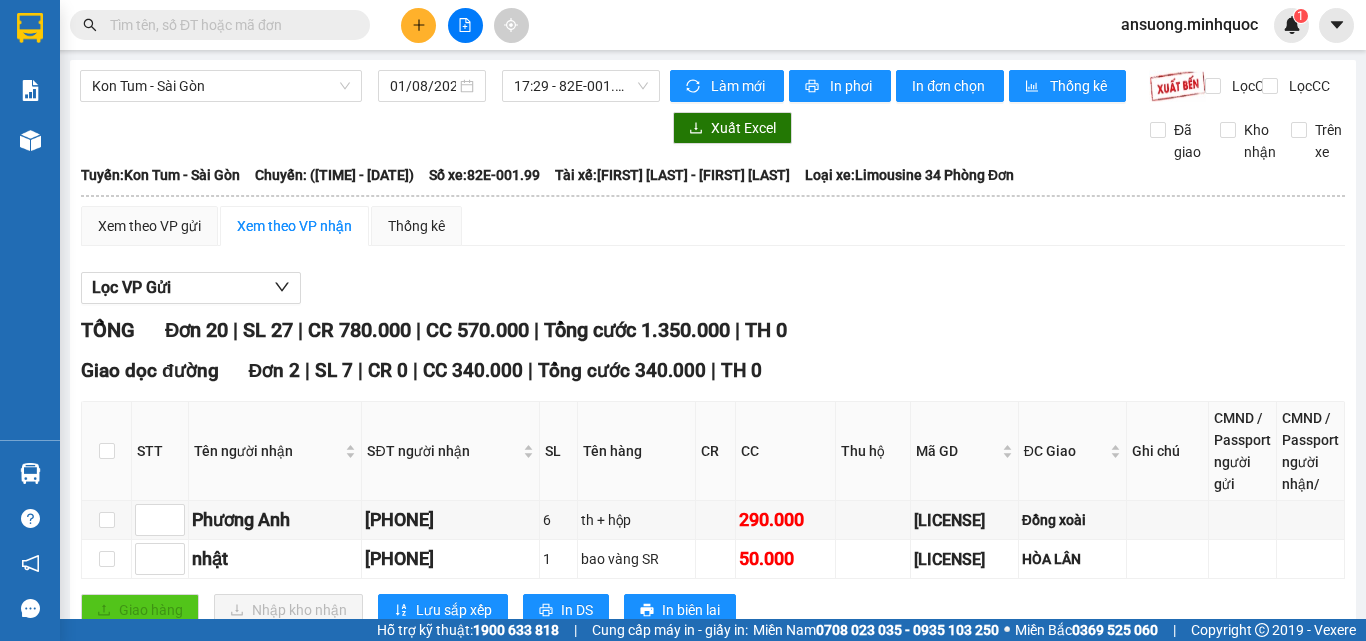 click at bounding box center (370, 128) 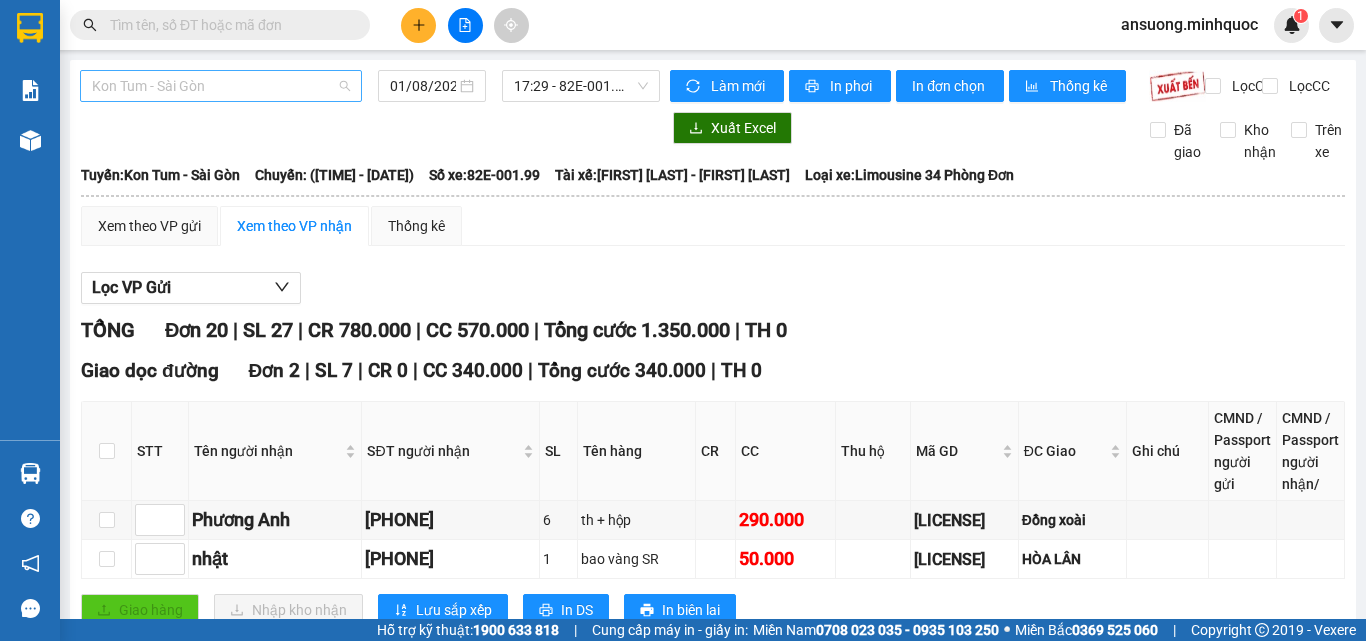 click on "Kon Tum - Sài Gòn" at bounding box center (221, 86) 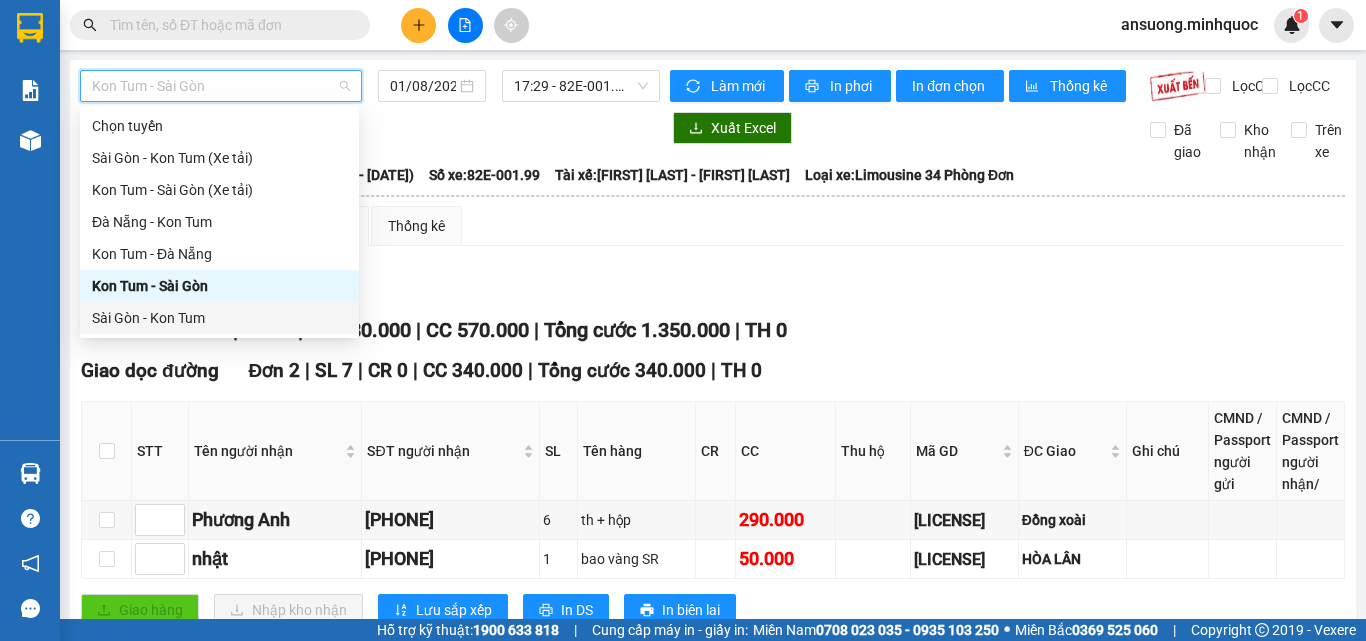 click on "Sài Gòn - Kon Tum" at bounding box center (219, 318) 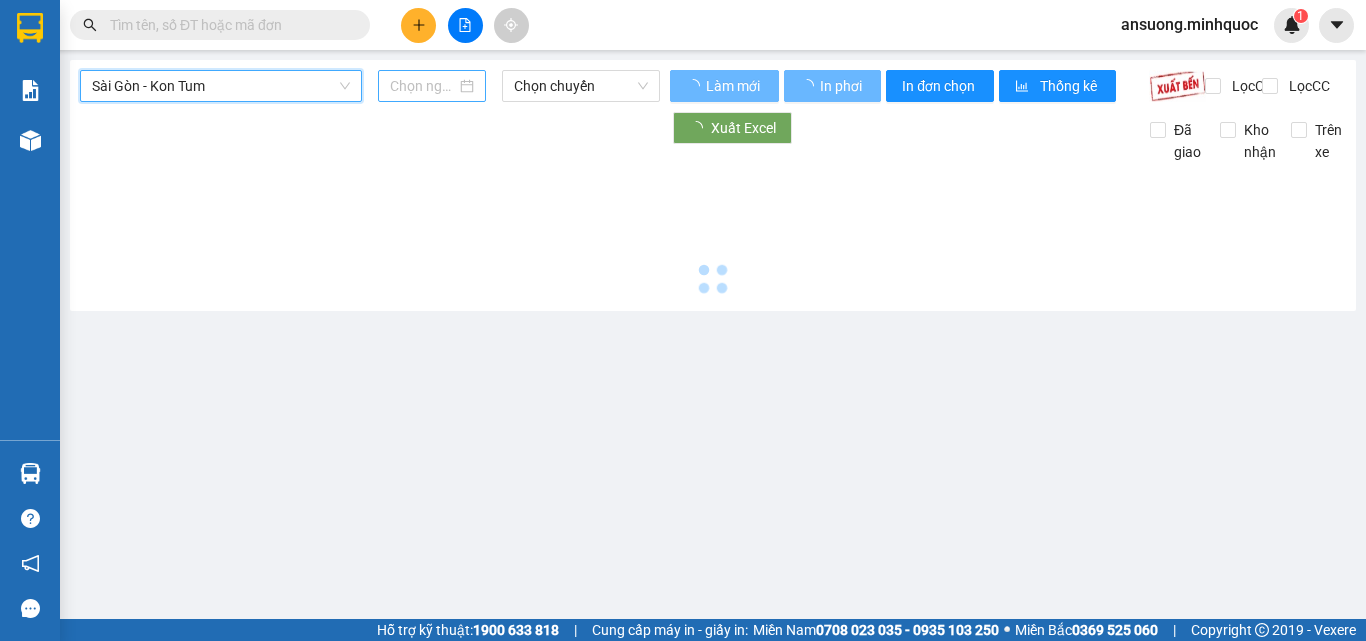 type on "02/08/2025" 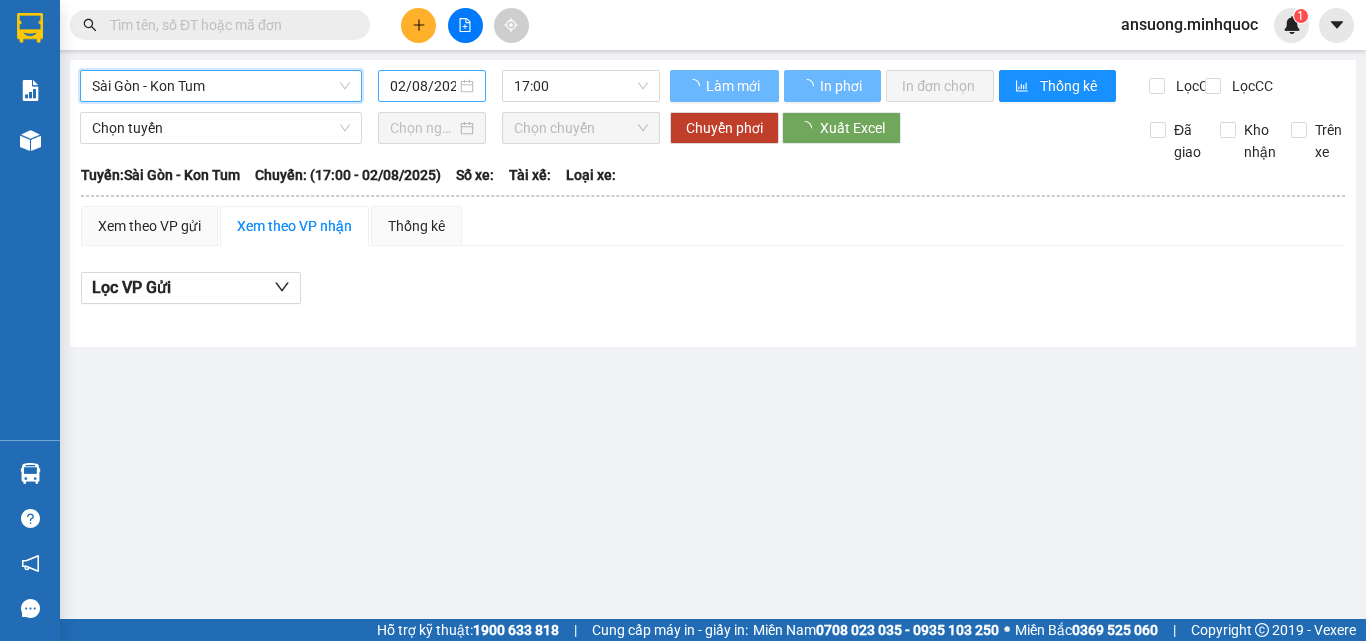 click on "02/08/2025" at bounding box center (423, 86) 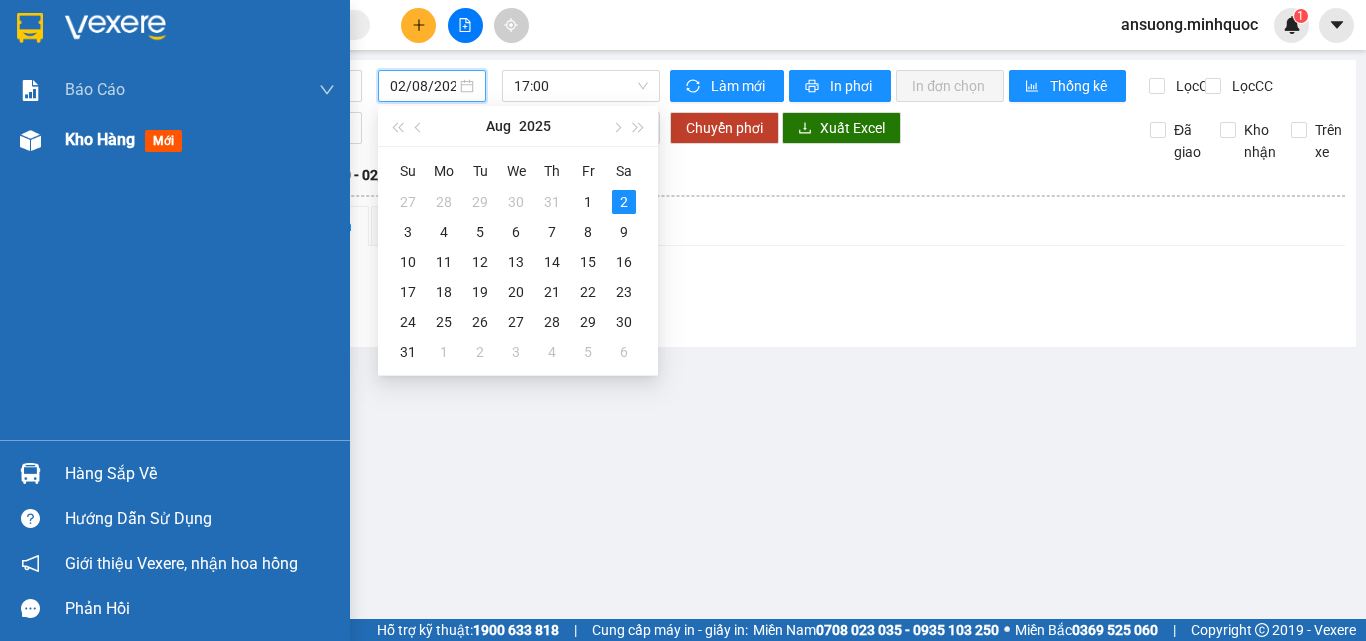 click at bounding box center [30, 140] 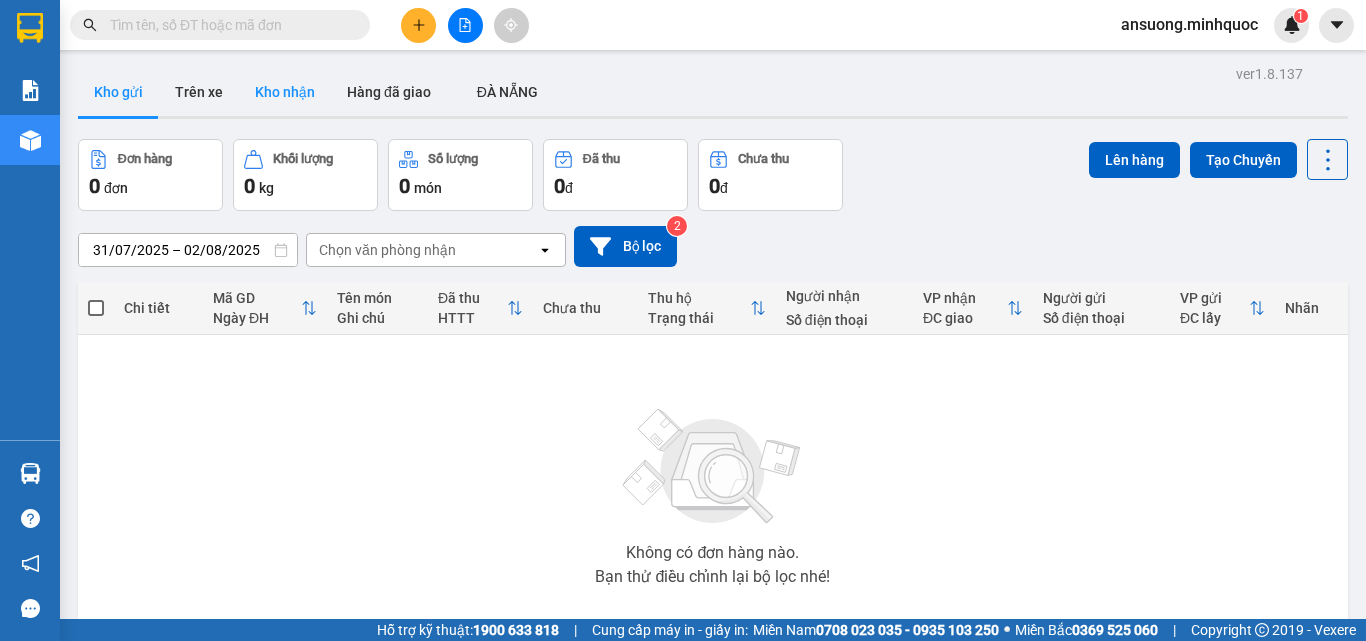 click on "Kho nhận" at bounding box center [285, 92] 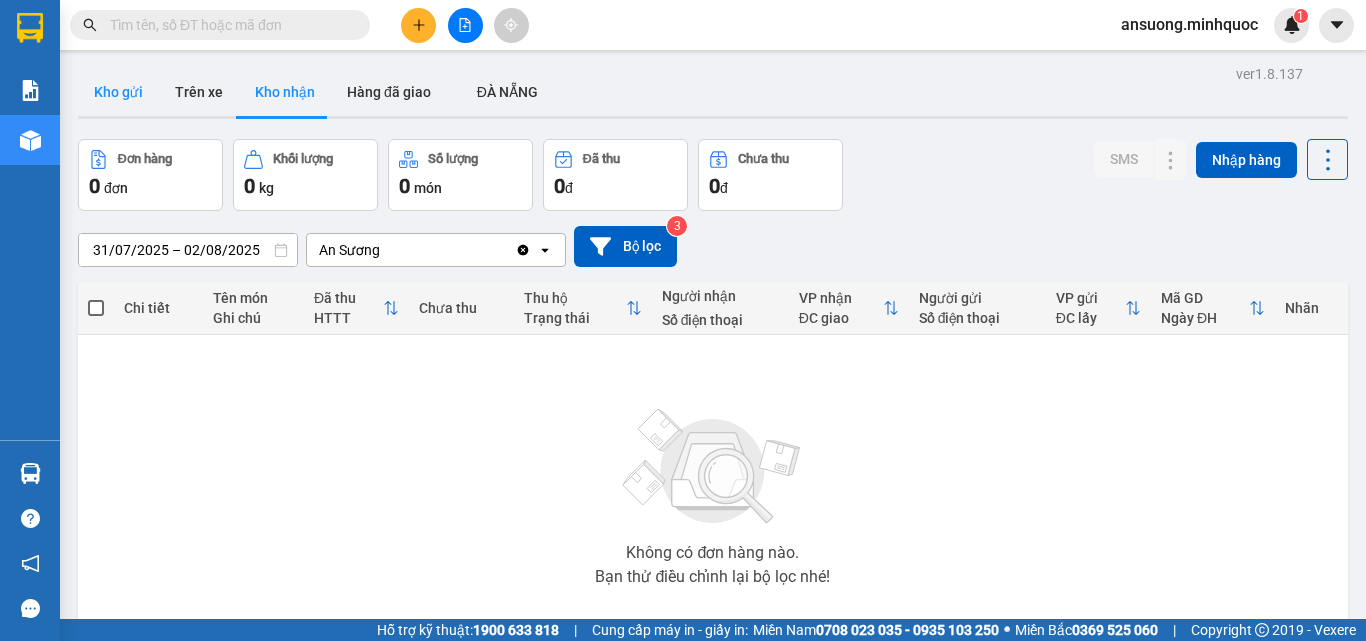 click on "Kho gửi" at bounding box center [118, 92] 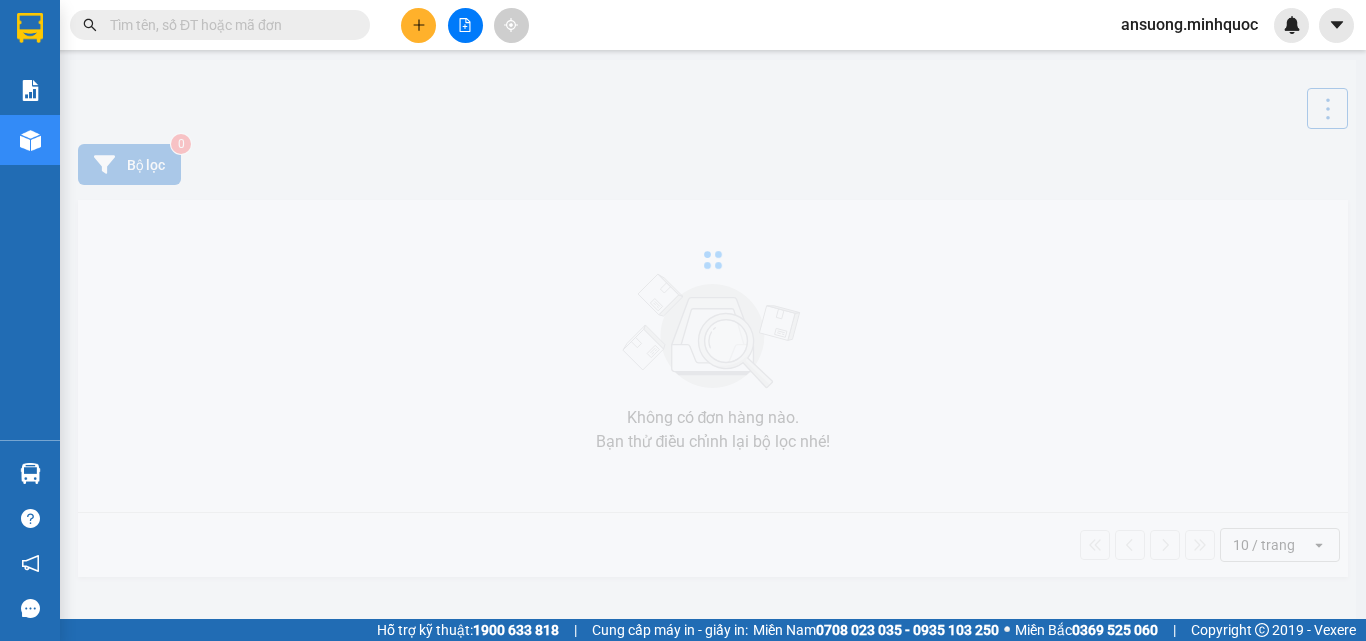 scroll, scrollTop: 0, scrollLeft: 0, axis: both 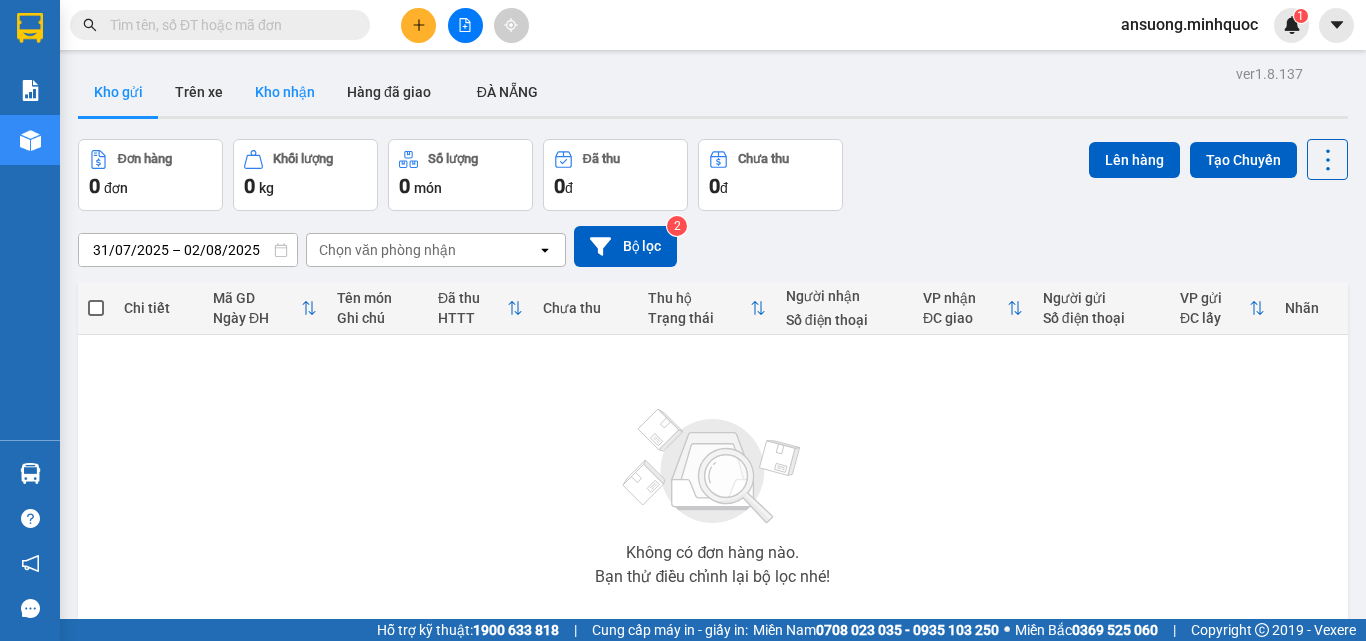 click on "Kho nhận" at bounding box center (285, 92) 